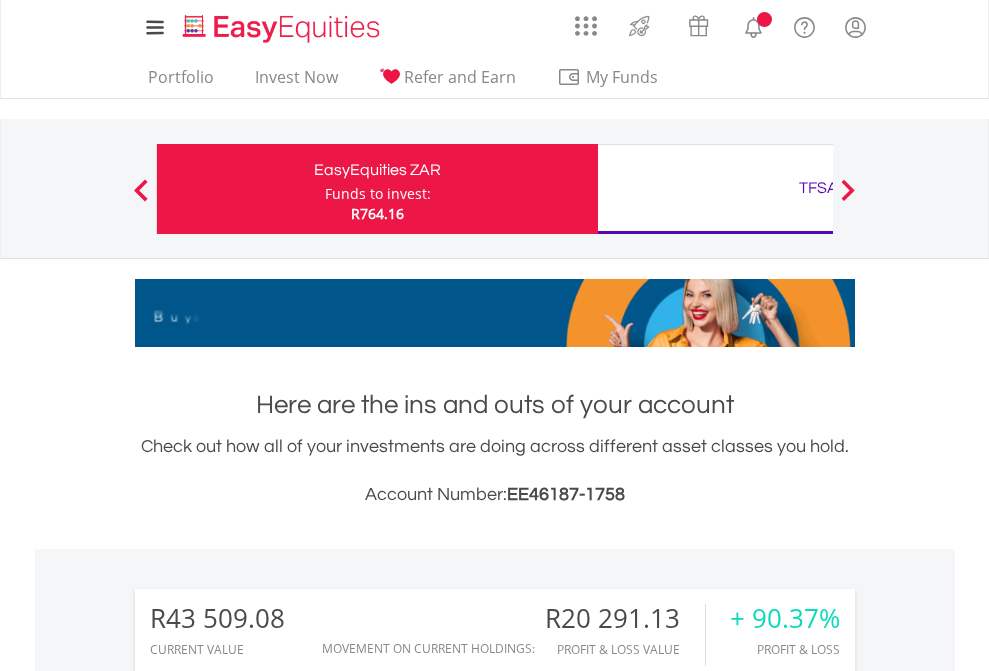 scroll, scrollTop: 0, scrollLeft: 0, axis: both 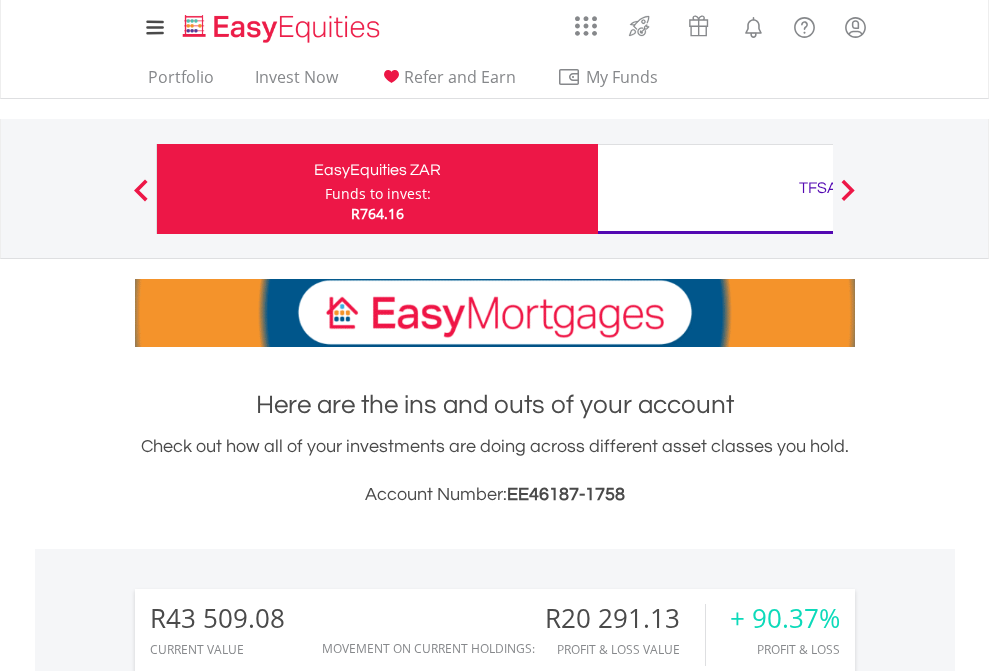 click on "Funds to invest:" at bounding box center [378, 194] 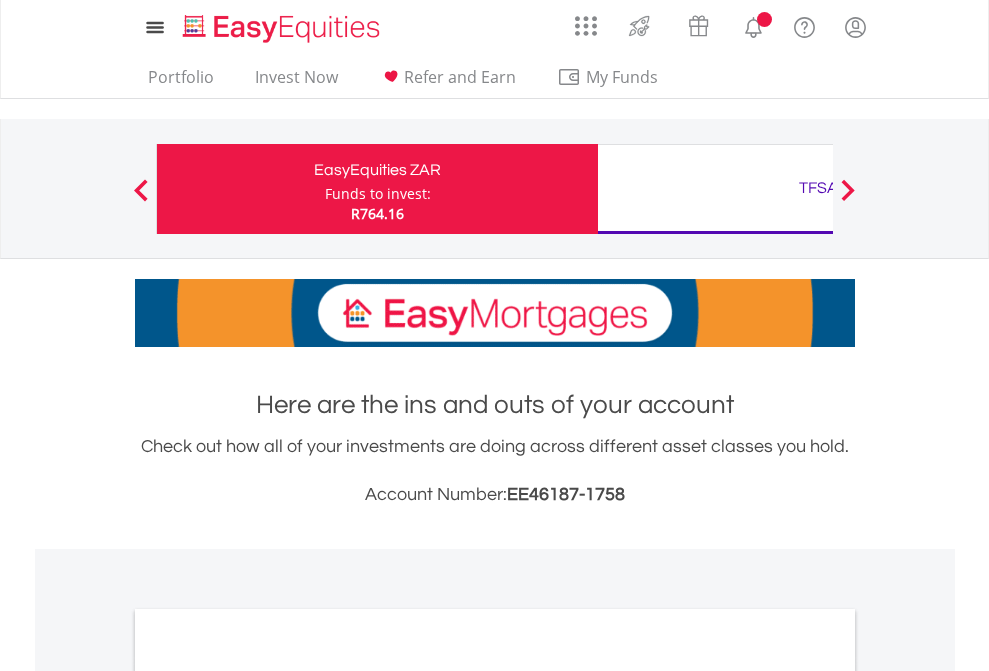 scroll, scrollTop: 0, scrollLeft: 0, axis: both 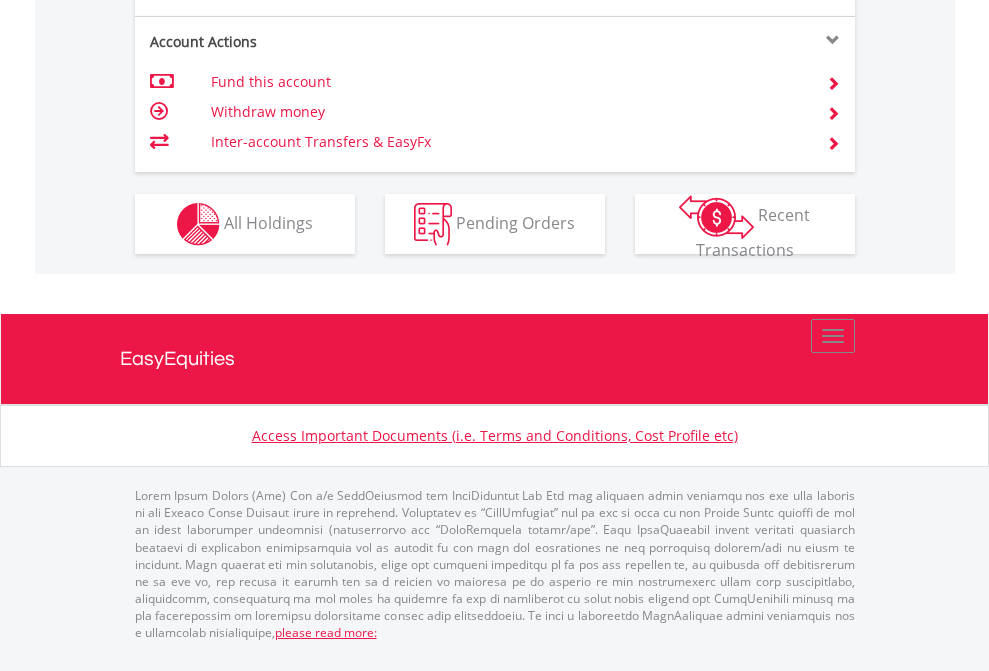 click on "Investment types" at bounding box center (706, -337) 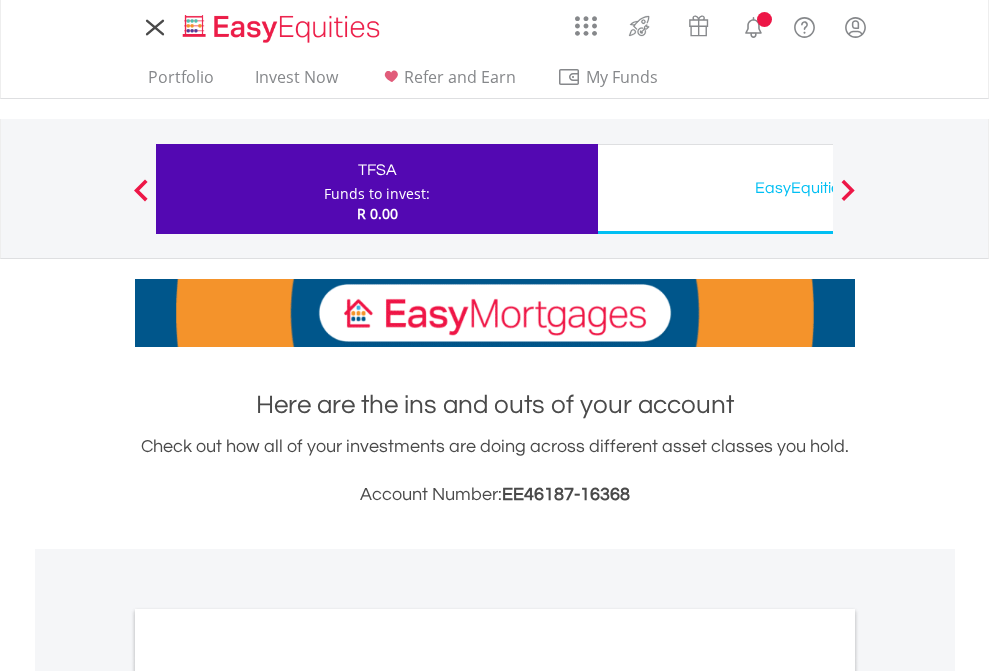 scroll, scrollTop: 0, scrollLeft: 0, axis: both 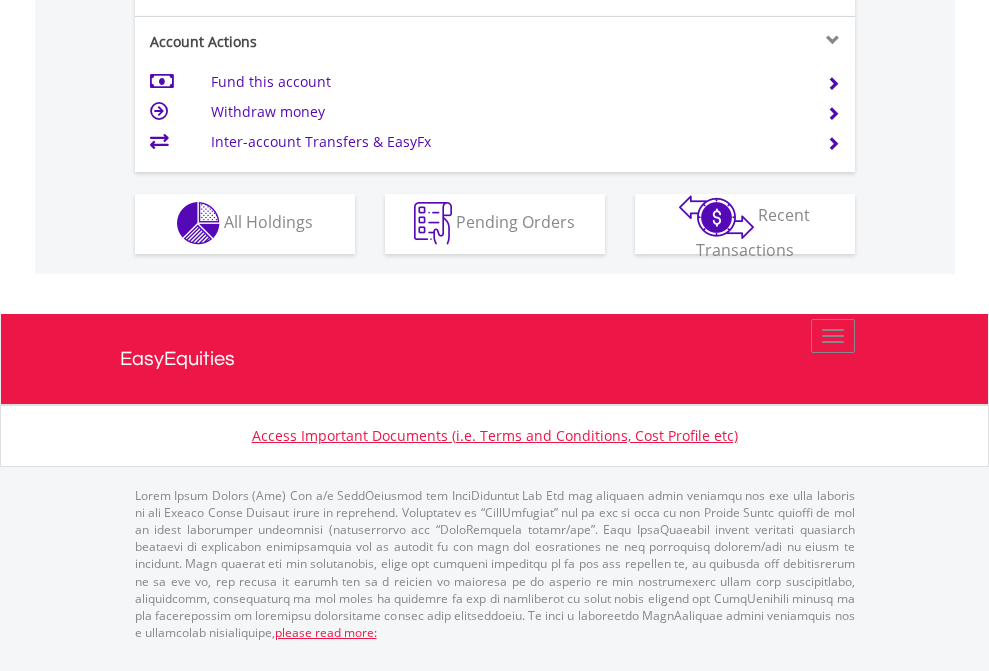 click on "Investment types" at bounding box center (706, -353) 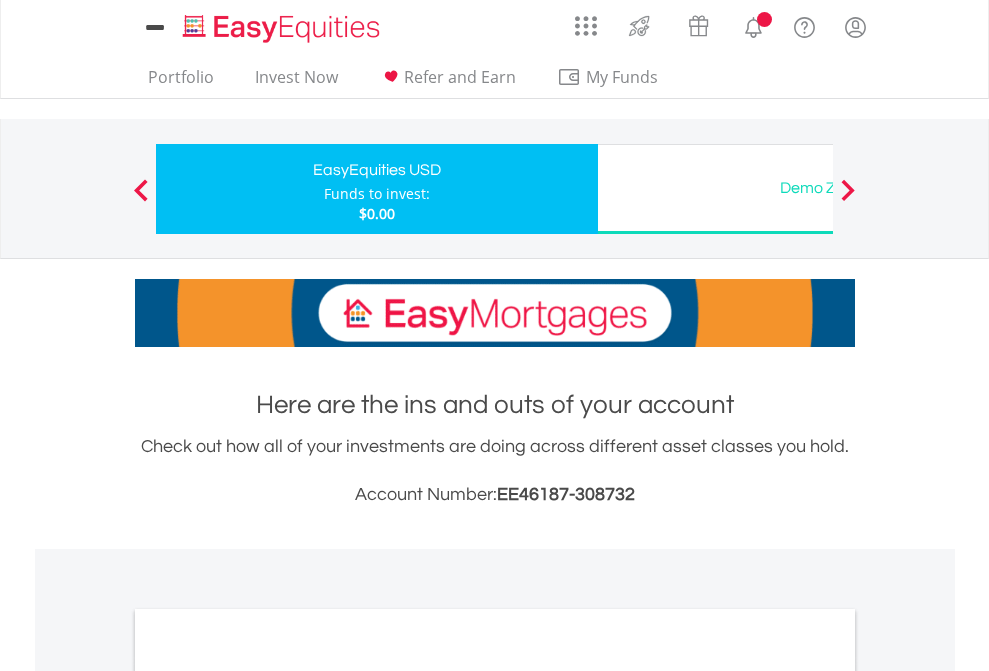scroll, scrollTop: 0, scrollLeft: 0, axis: both 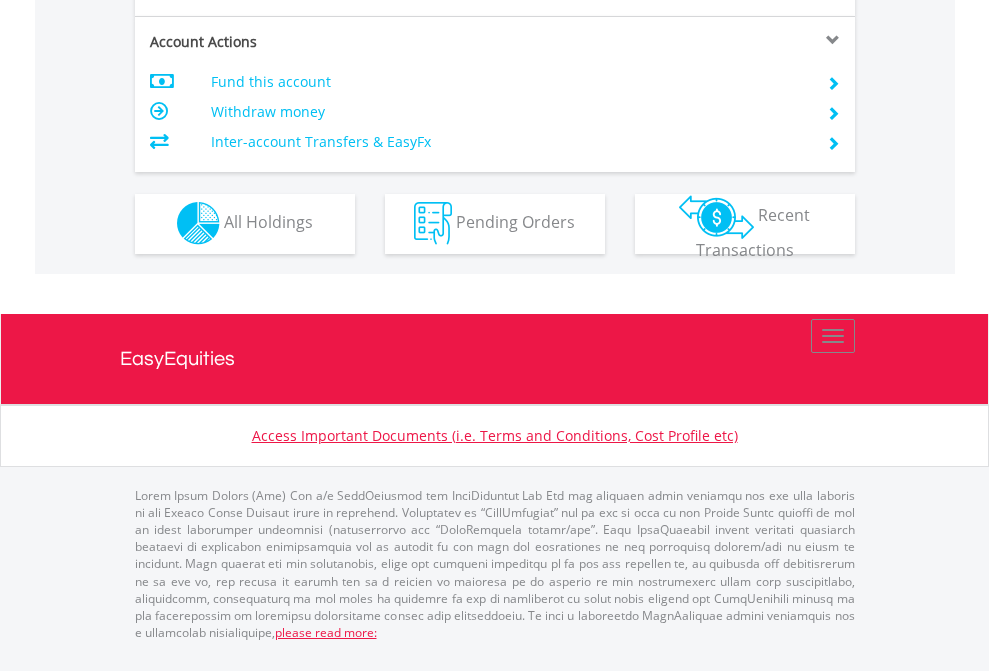 click on "Investment types" at bounding box center [706, -353] 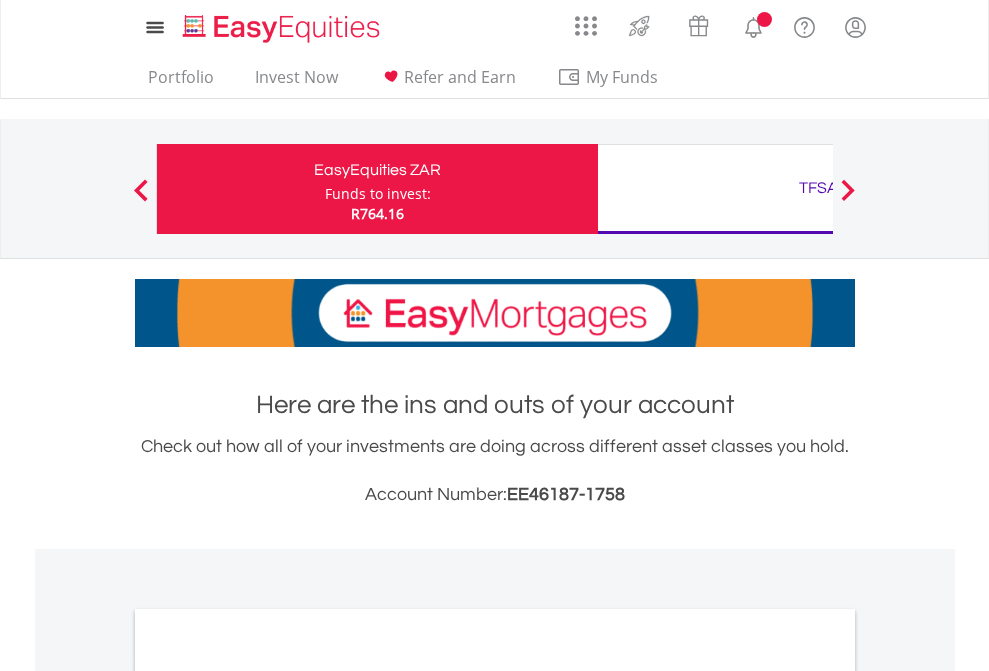 scroll, scrollTop: 1202, scrollLeft: 0, axis: vertical 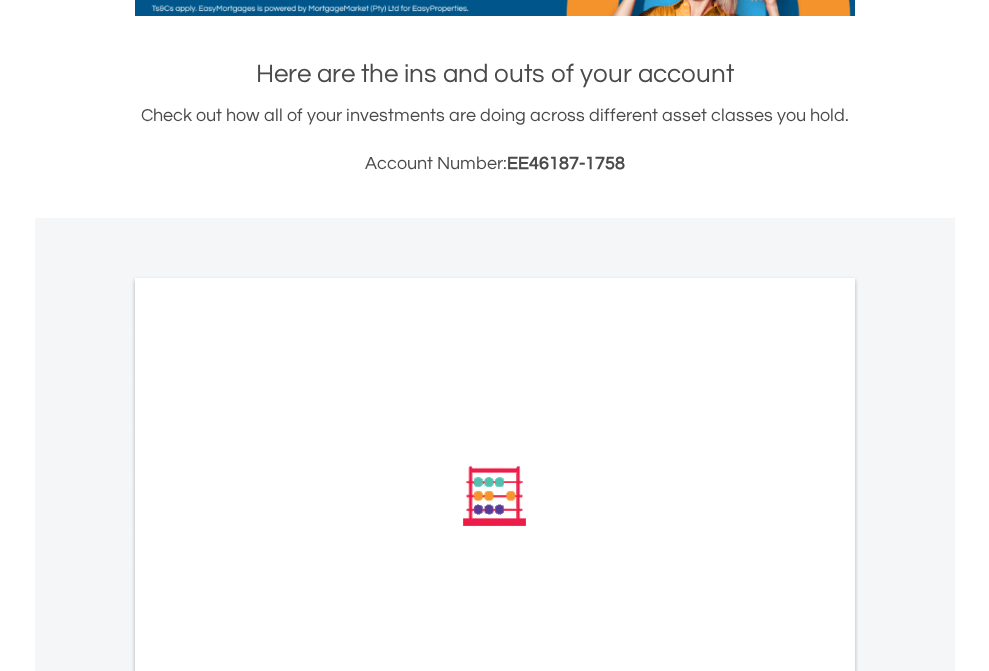 click on "All Holdings" at bounding box center [268, 765] 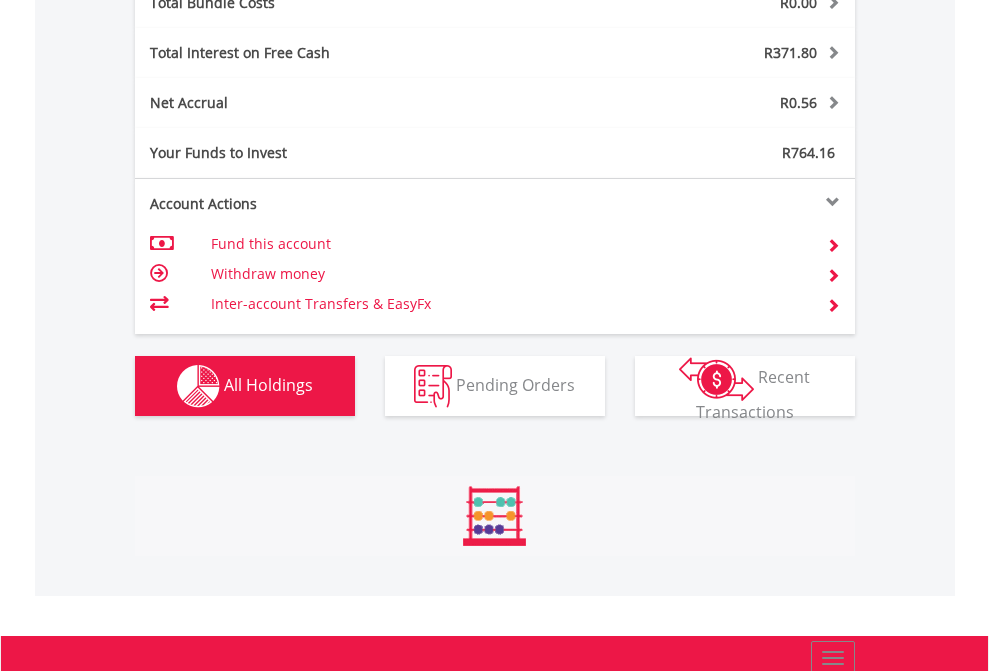 scroll, scrollTop: 999808, scrollLeft: 999687, axis: both 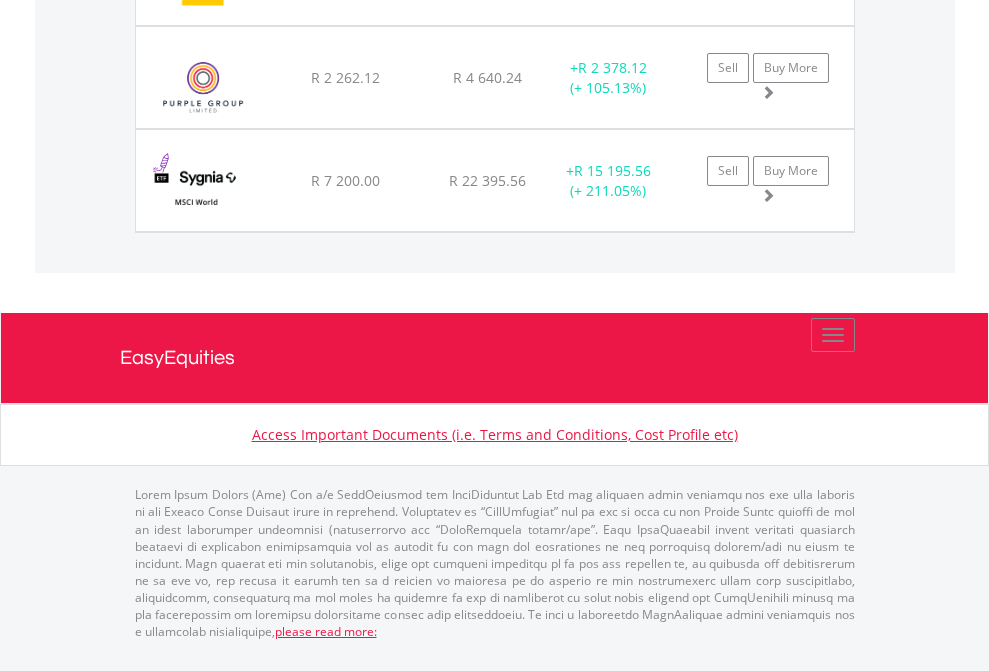 click on "TFSA" at bounding box center [818, -1974] 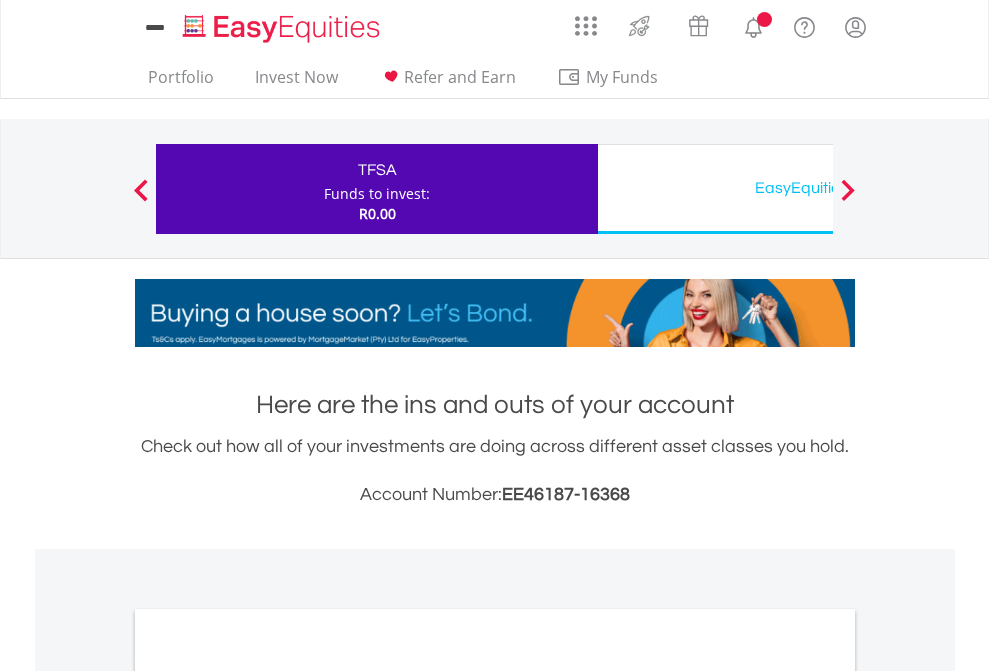 scroll, scrollTop: 0, scrollLeft: 0, axis: both 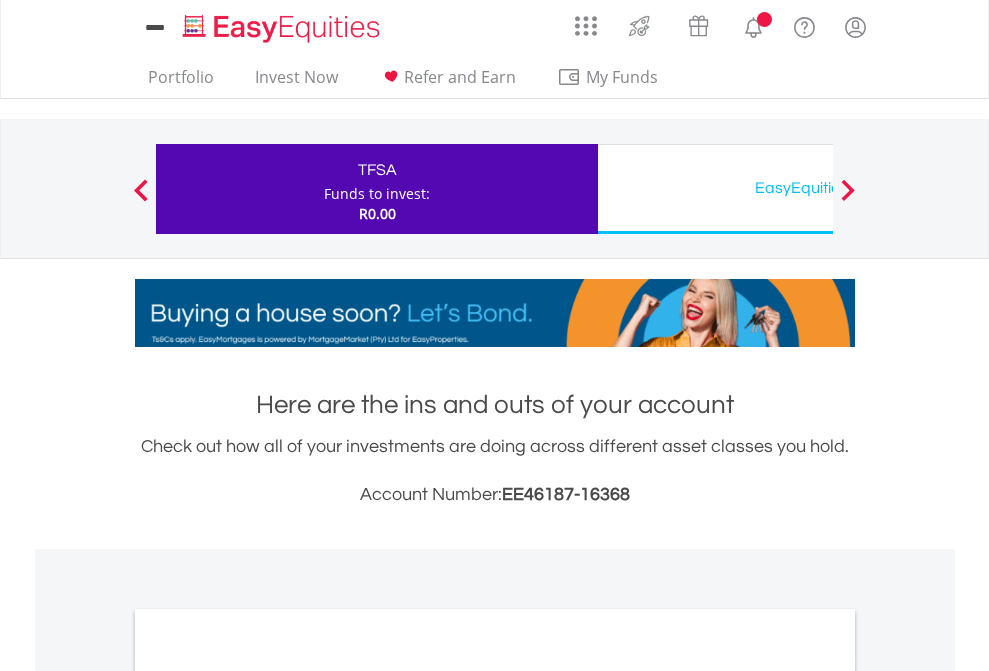 click on "All Holdings" at bounding box center [268, 1096] 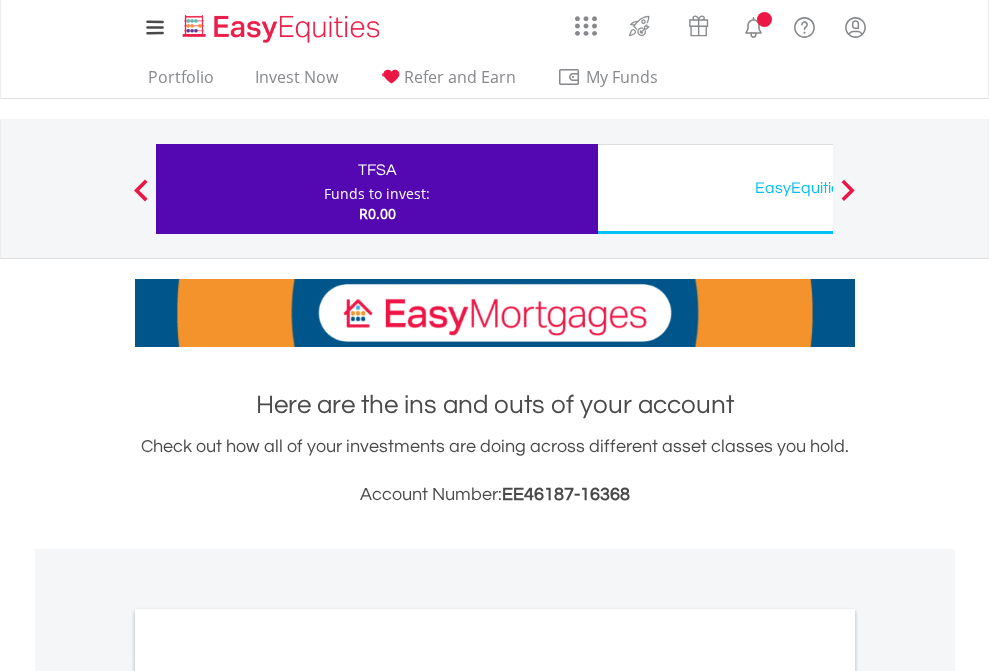 scroll, scrollTop: 1202, scrollLeft: 0, axis: vertical 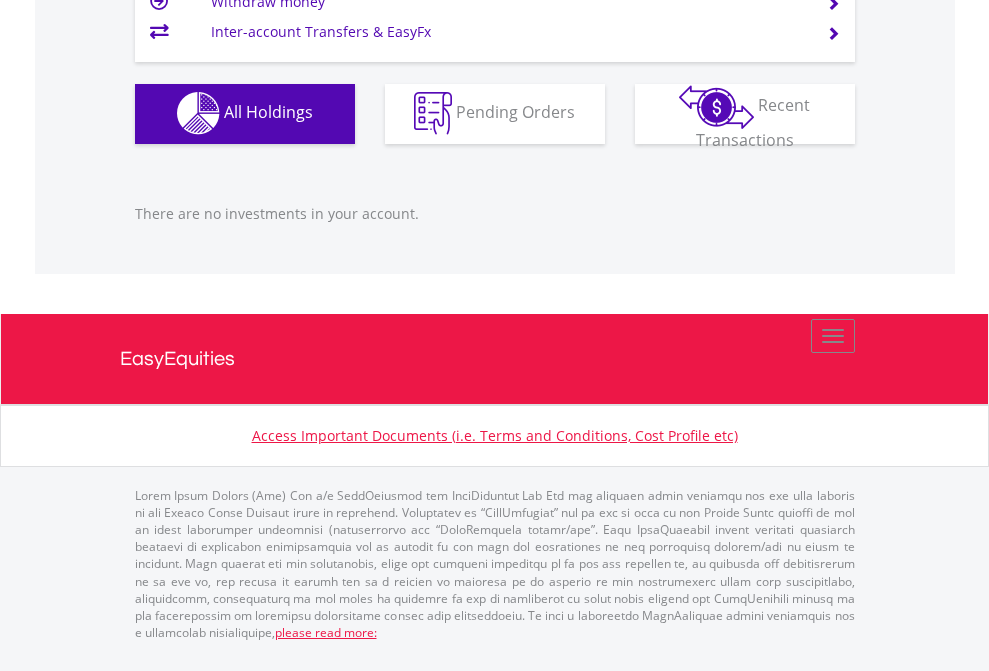 click on "EasyEquities USD" at bounding box center (818, -1142) 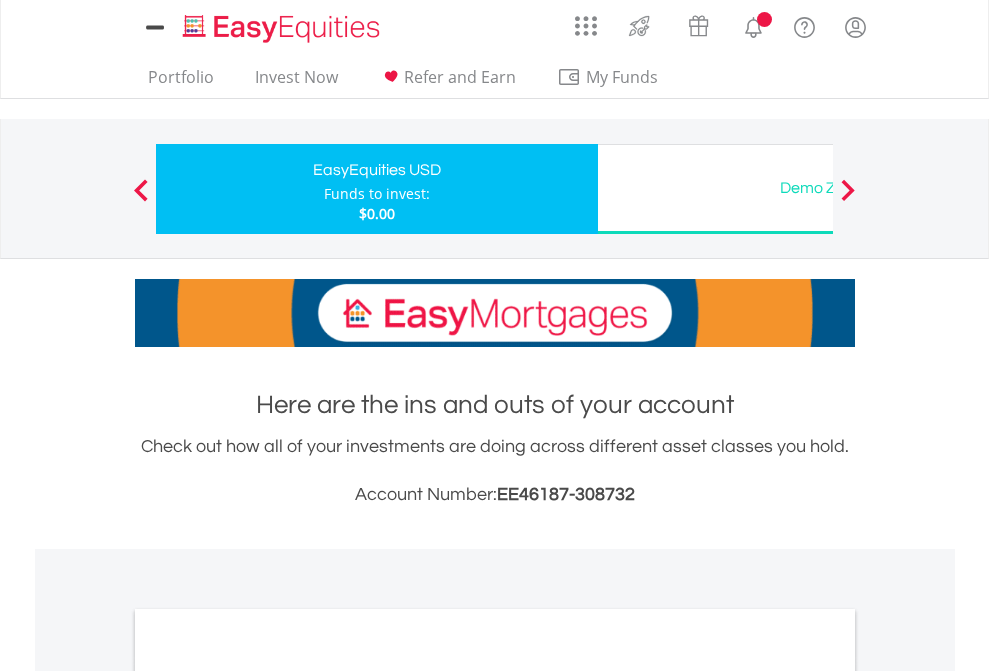scroll, scrollTop: 0, scrollLeft: 0, axis: both 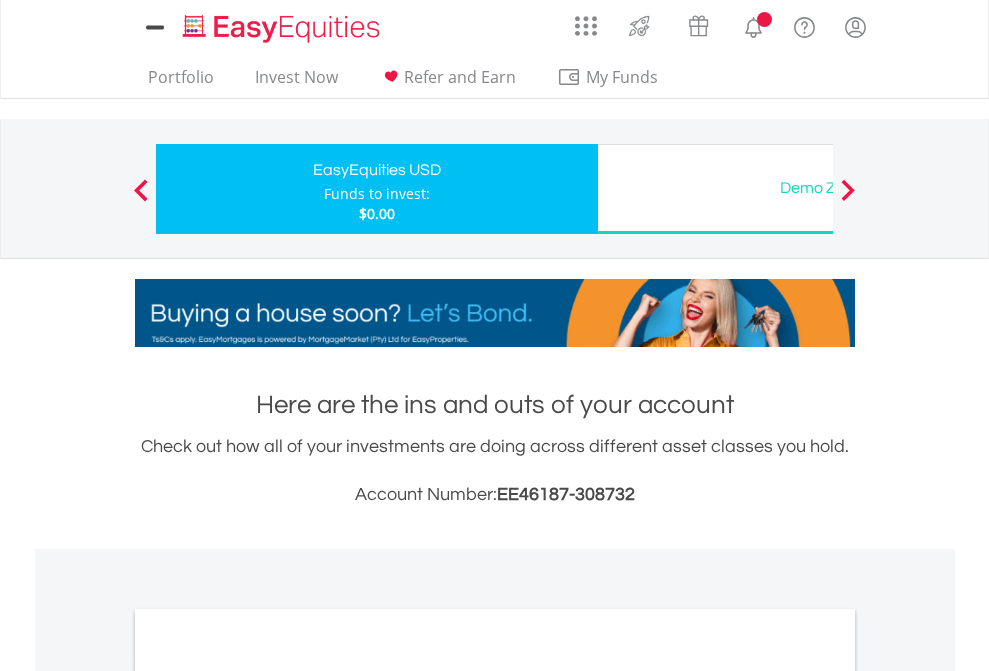click on "All Holdings" at bounding box center (268, 1096) 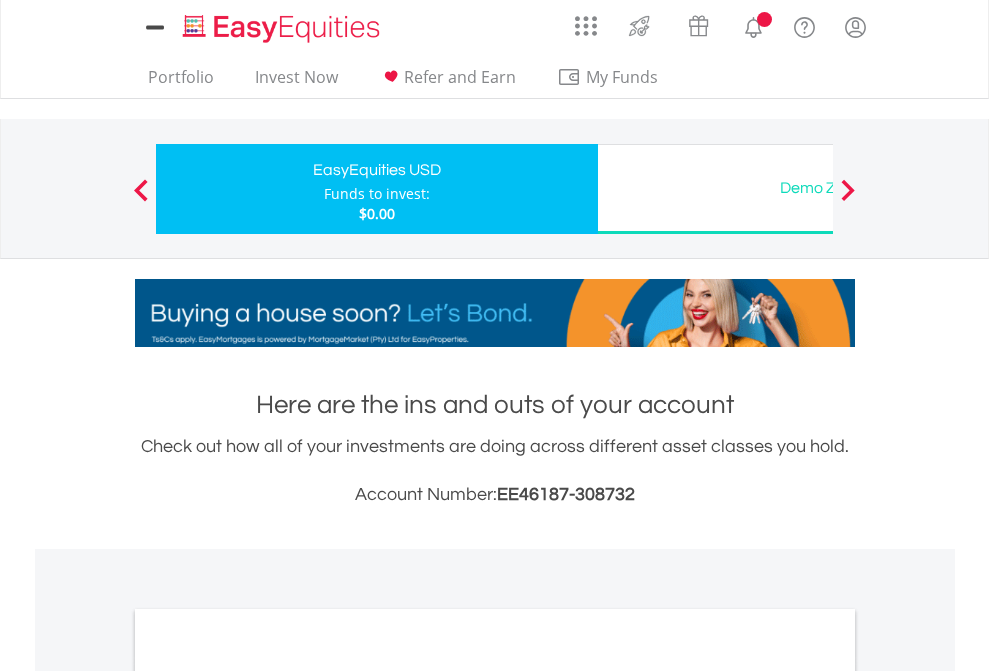 scroll, scrollTop: 1202, scrollLeft: 0, axis: vertical 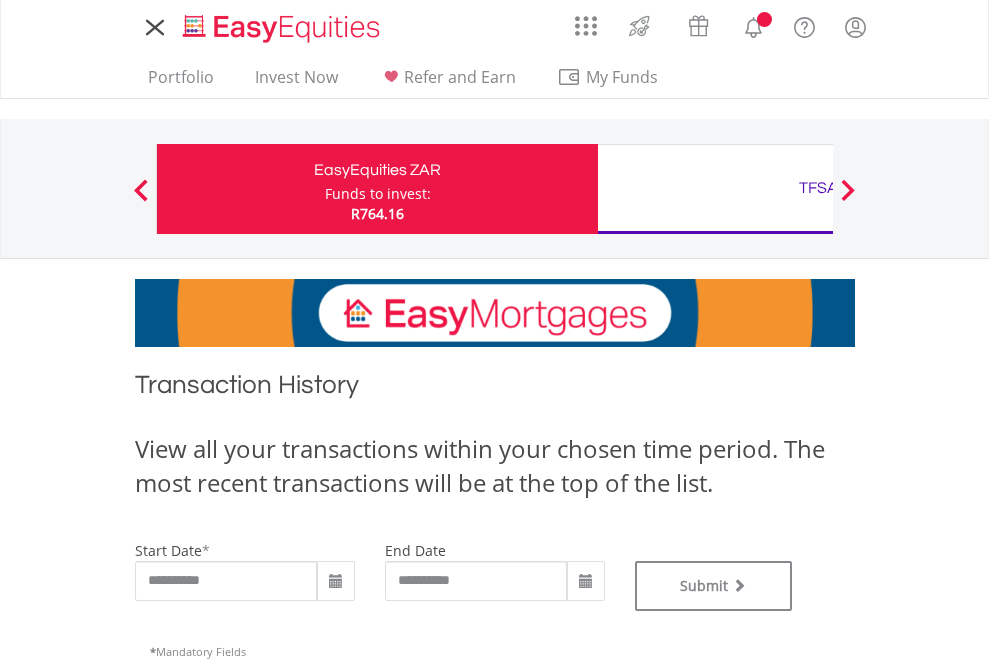 type on "**********" 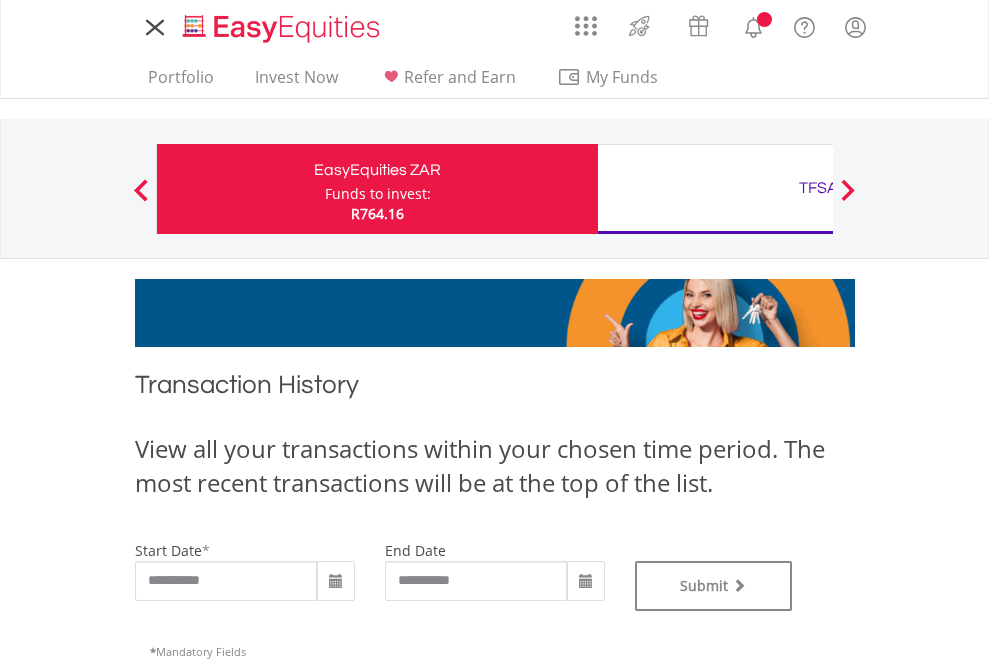 type on "**********" 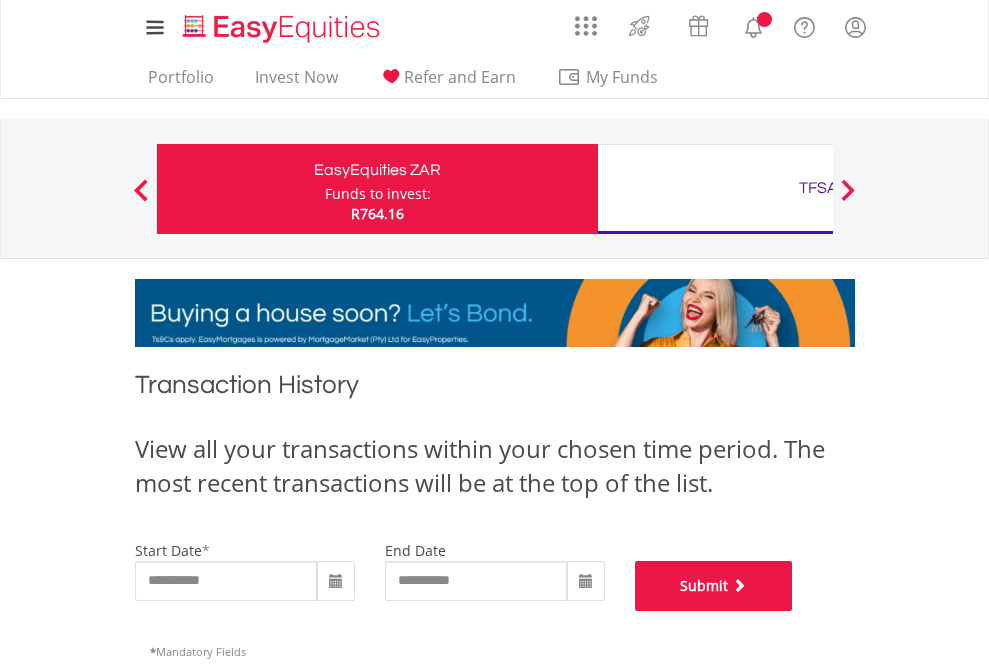 click on "Submit" at bounding box center [714, 586] 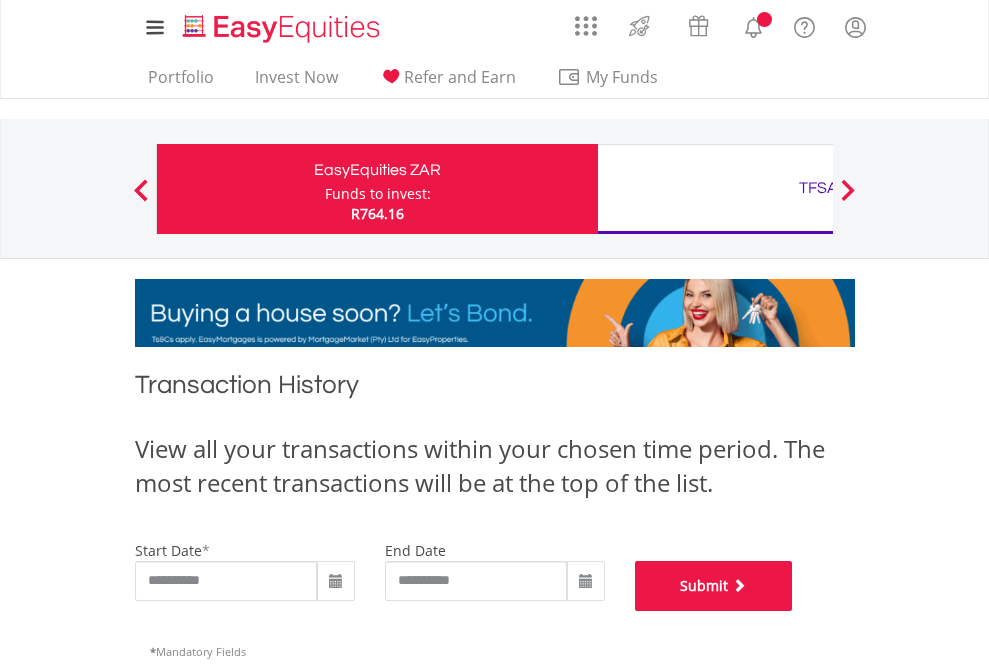 scroll, scrollTop: 811, scrollLeft: 0, axis: vertical 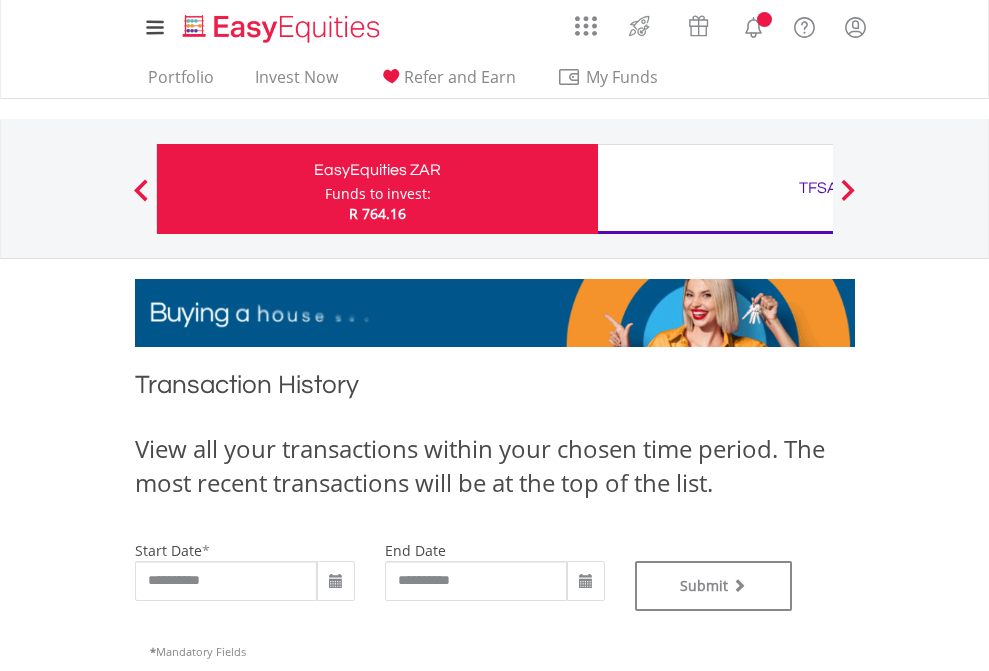 click on "TFSA" at bounding box center [818, 188] 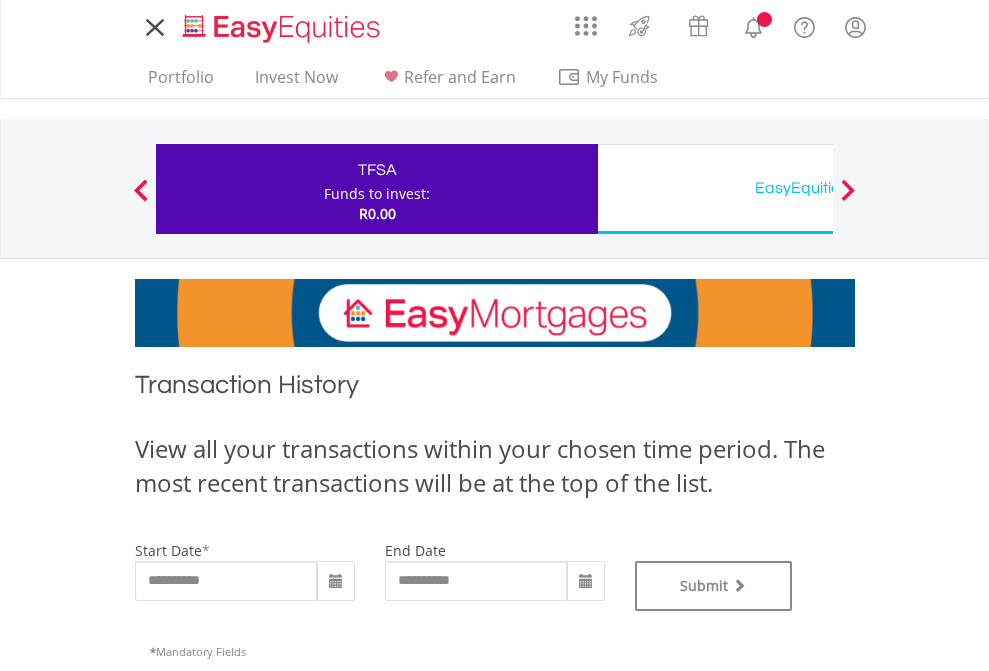 scroll, scrollTop: 0, scrollLeft: 0, axis: both 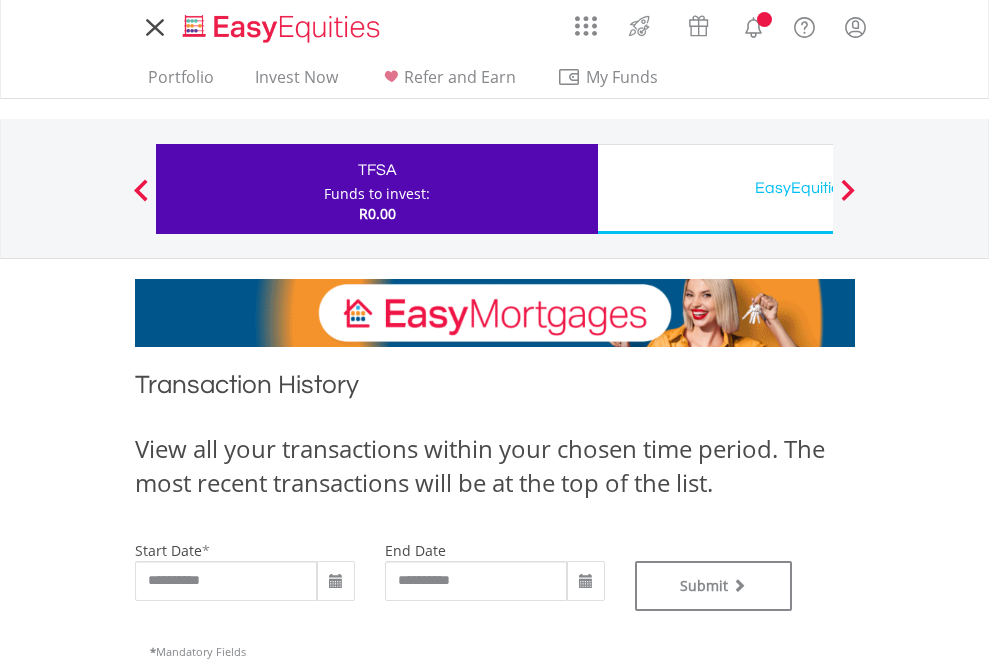 type on "**********" 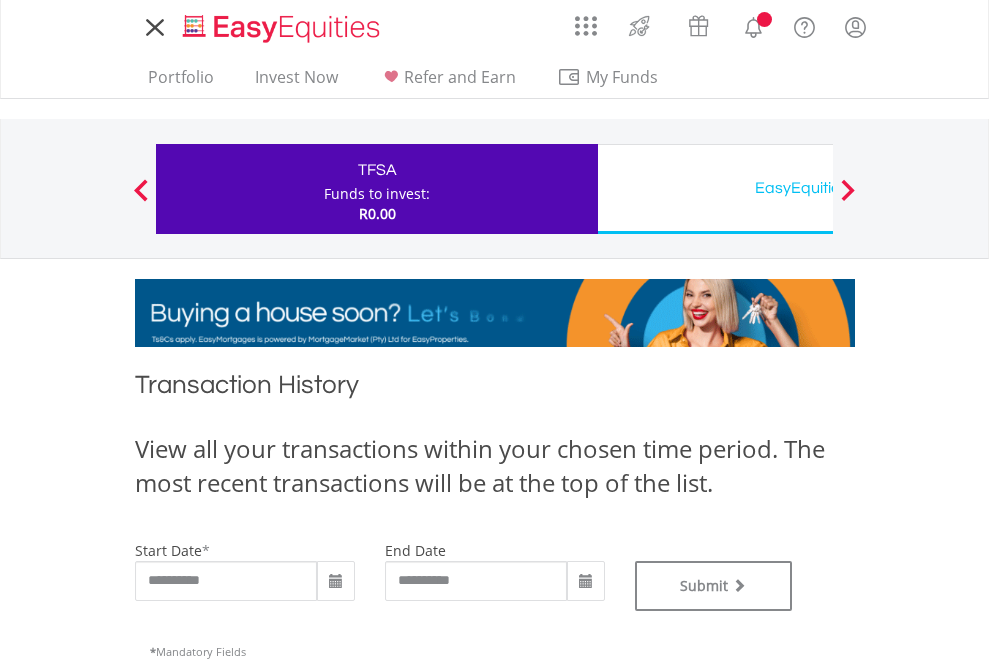 type on "**********" 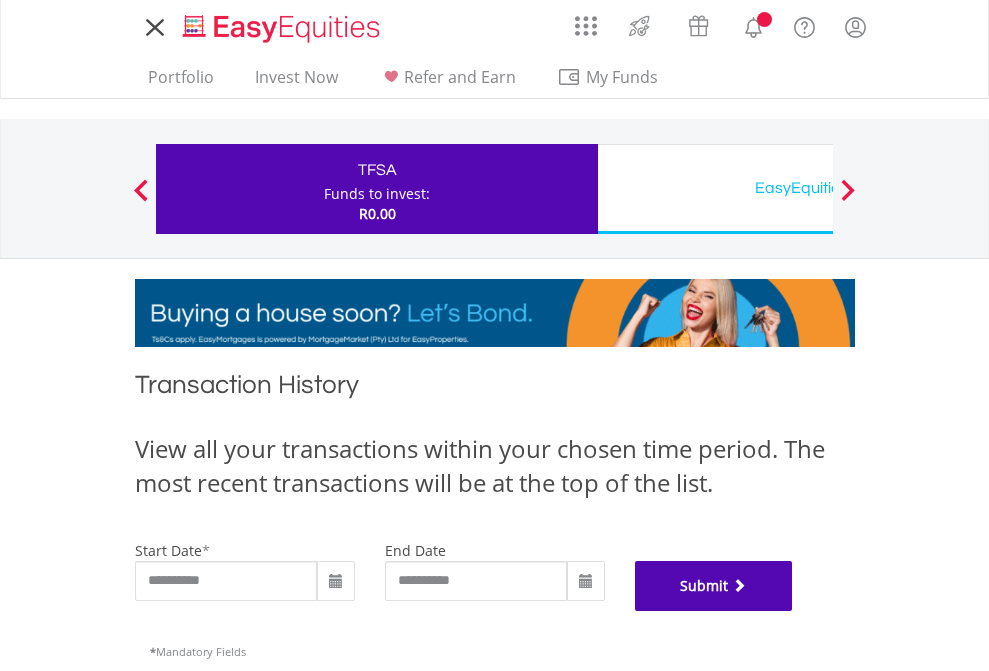 click on "Submit" at bounding box center (714, 586) 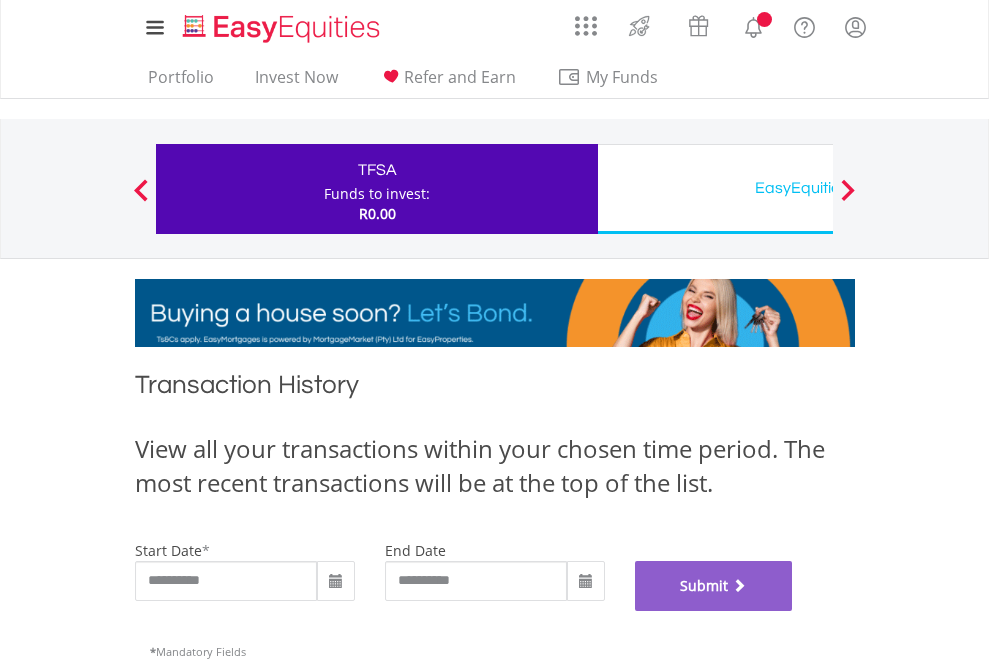 scroll, scrollTop: 811, scrollLeft: 0, axis: vertical 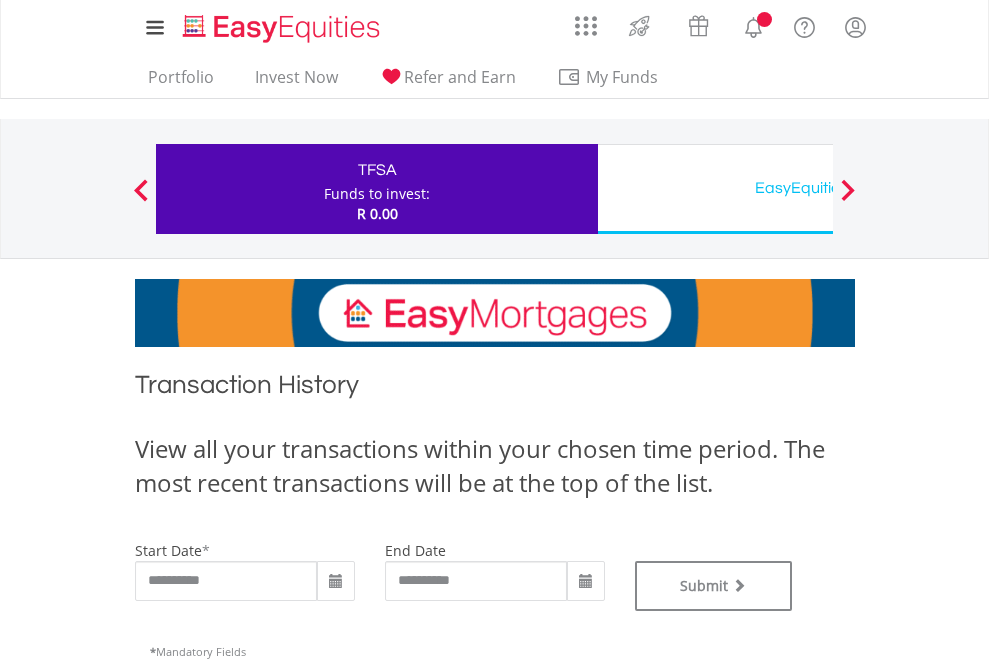 click on "EasyEquities USD" at bounding box center [818, 188] 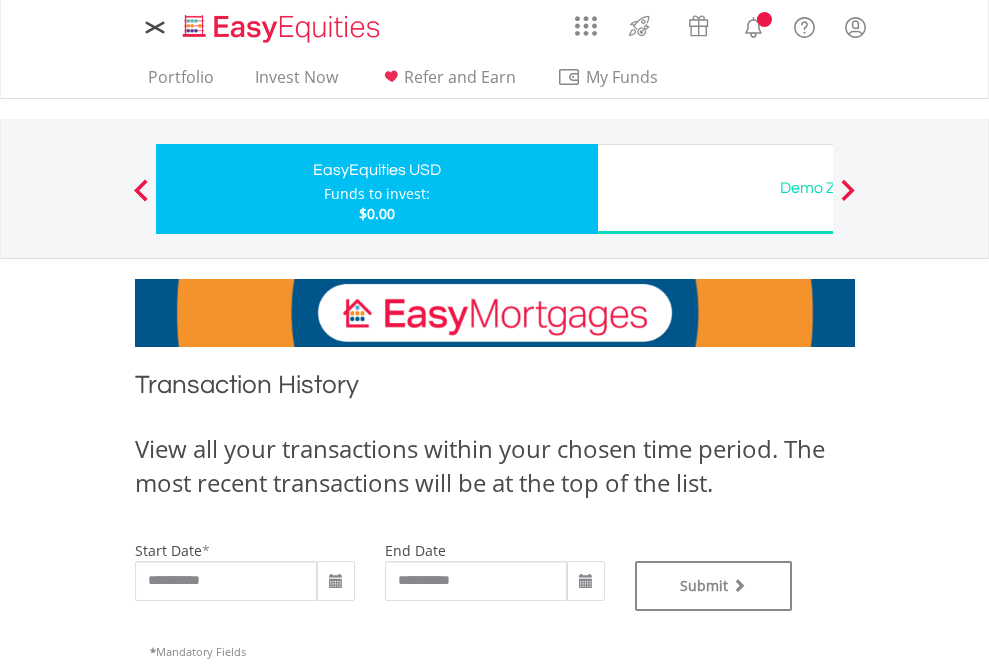 scroll, scrollTop: 0, scrollLeft: 0, axis: both 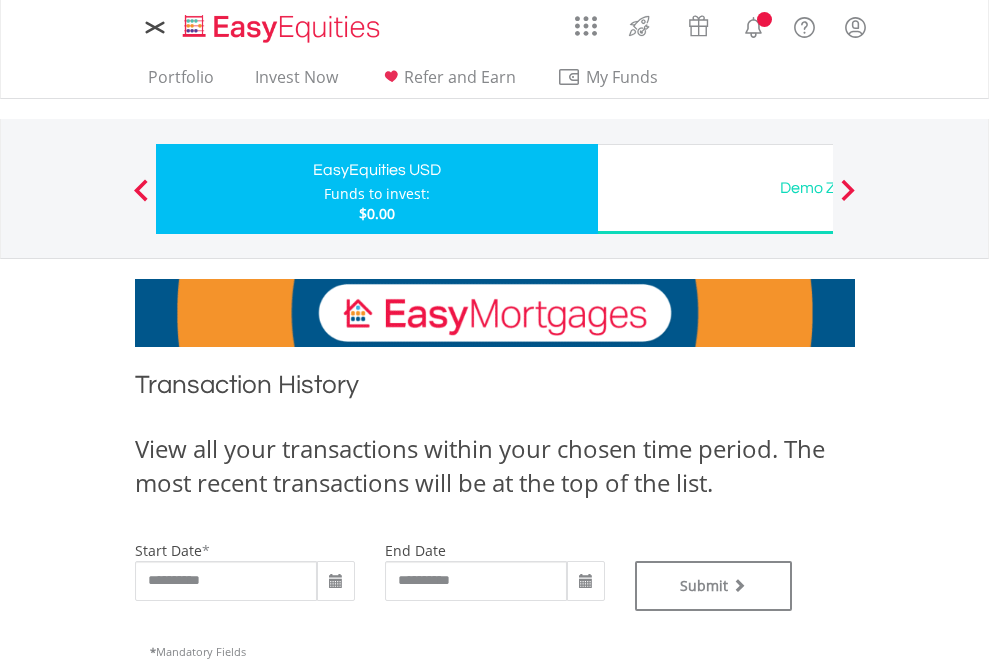 type on "**********" 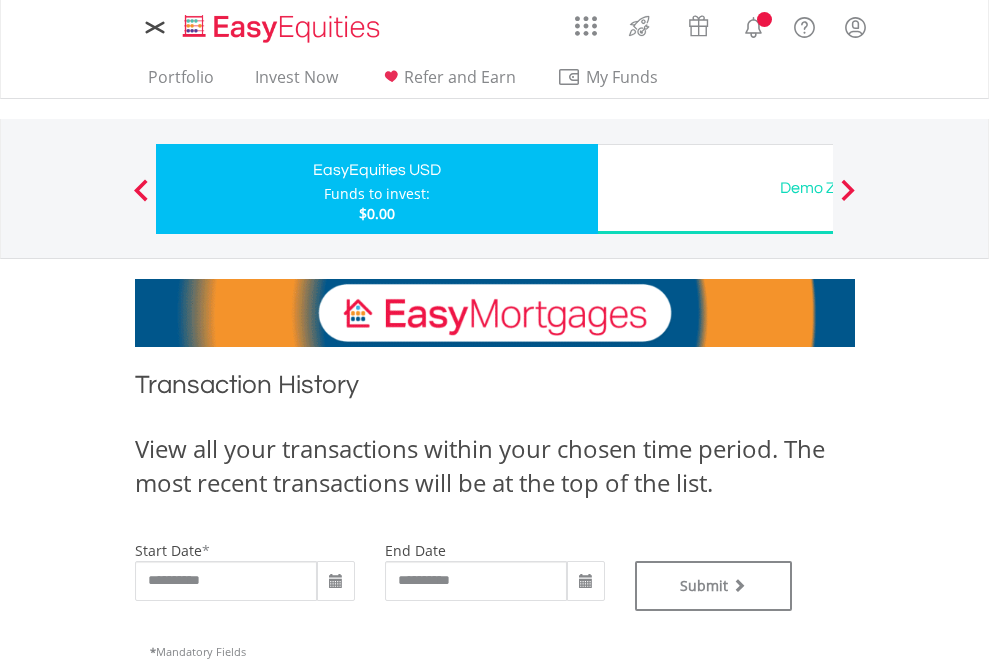 type on "**********" 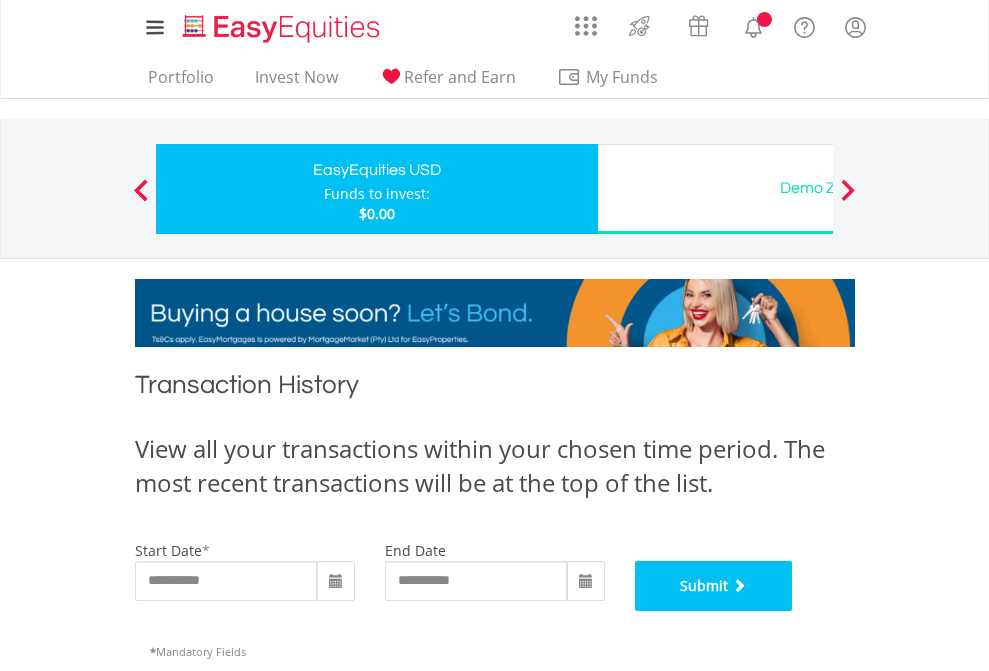 click on "Submit" at bounding box center (714, 586) 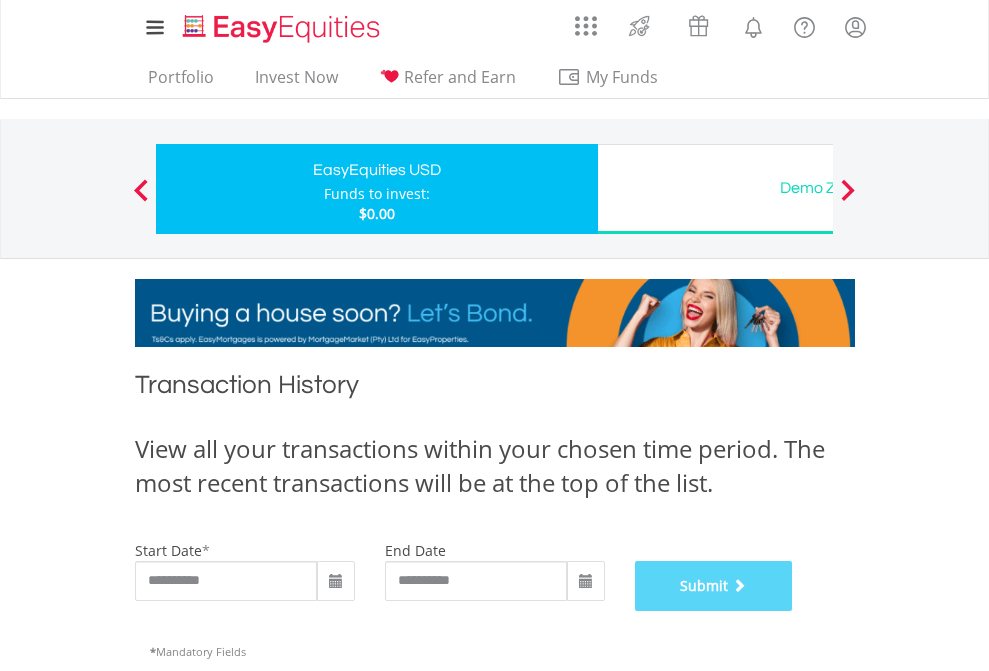 scroll, scrollTop: 811, scrollLeft: 0, axis: vertical 